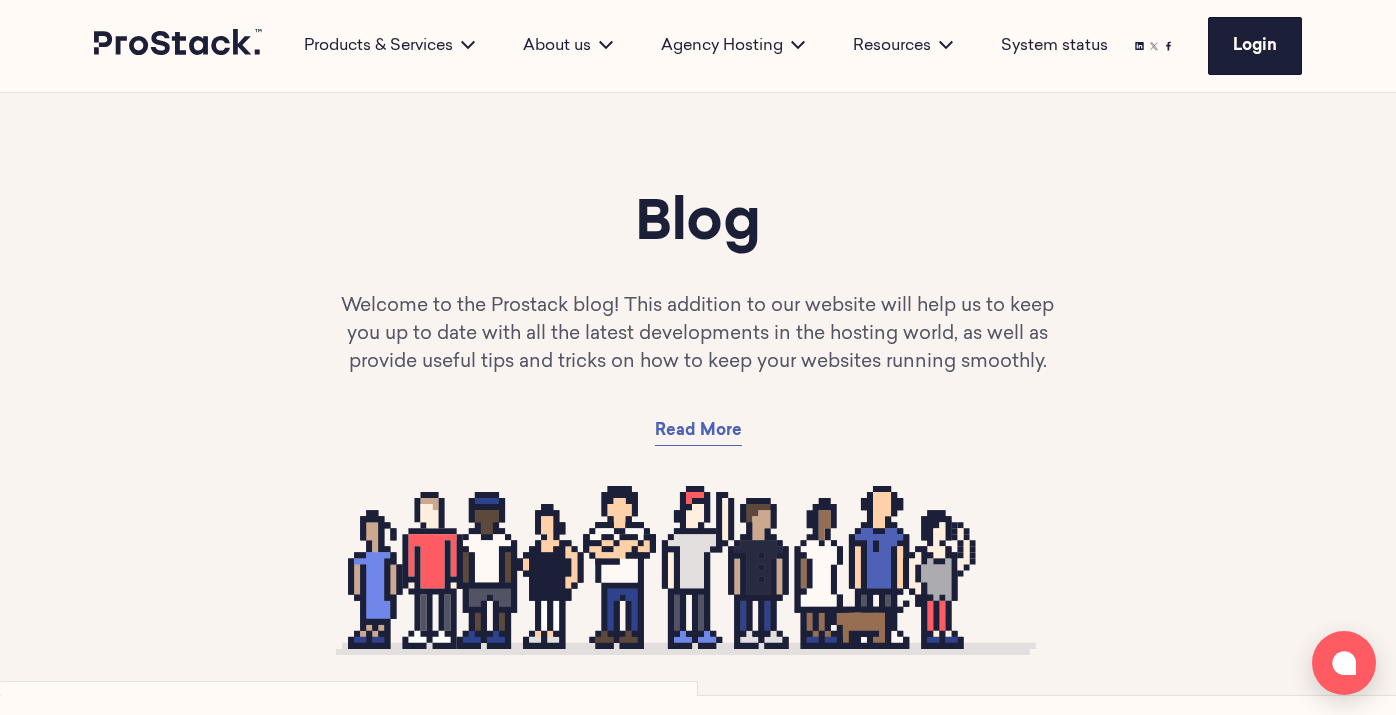 scroll, scrollTop: 306, scrollLeft: 0, axis: vertical 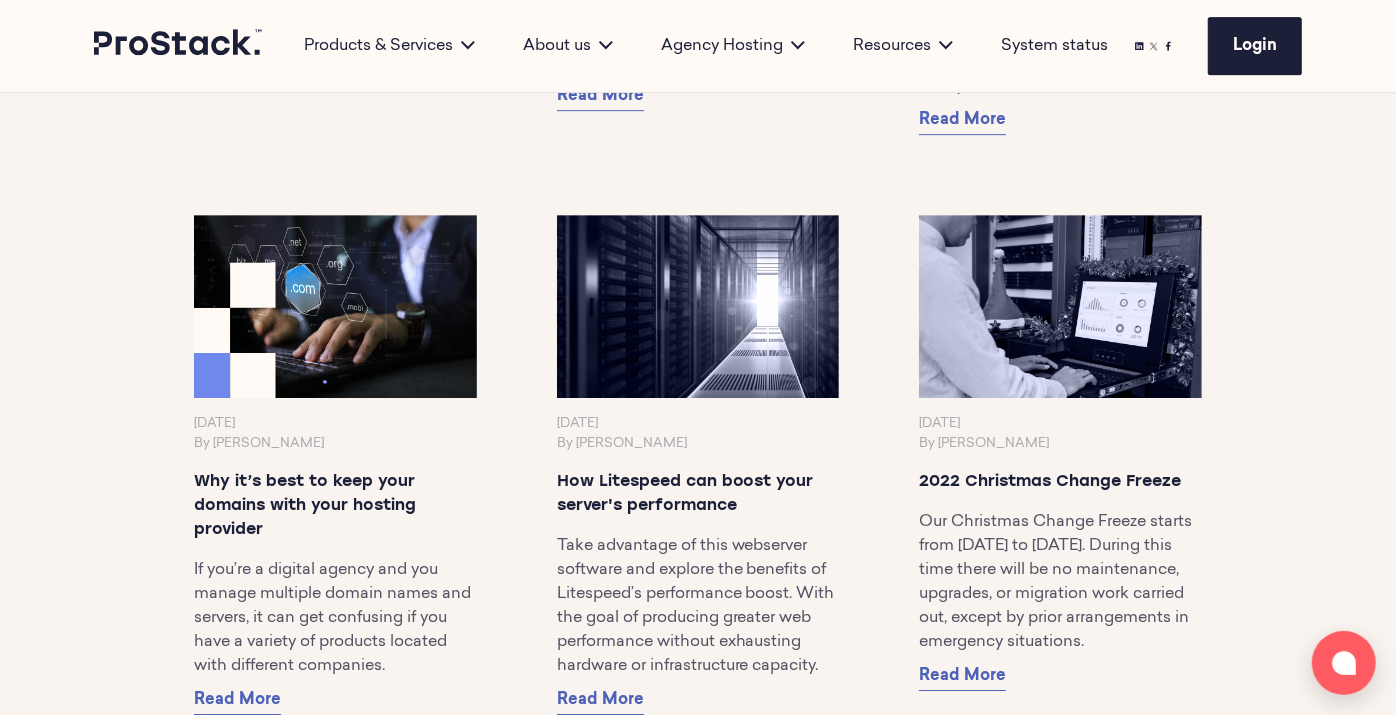 click on "Take advantage of this webserver software and explore the benefits of Litespeed’s performance boost. With the goal of producing greater web performance without exhausting hardware or infrastructure capacity." at bounding box center [698, 606] 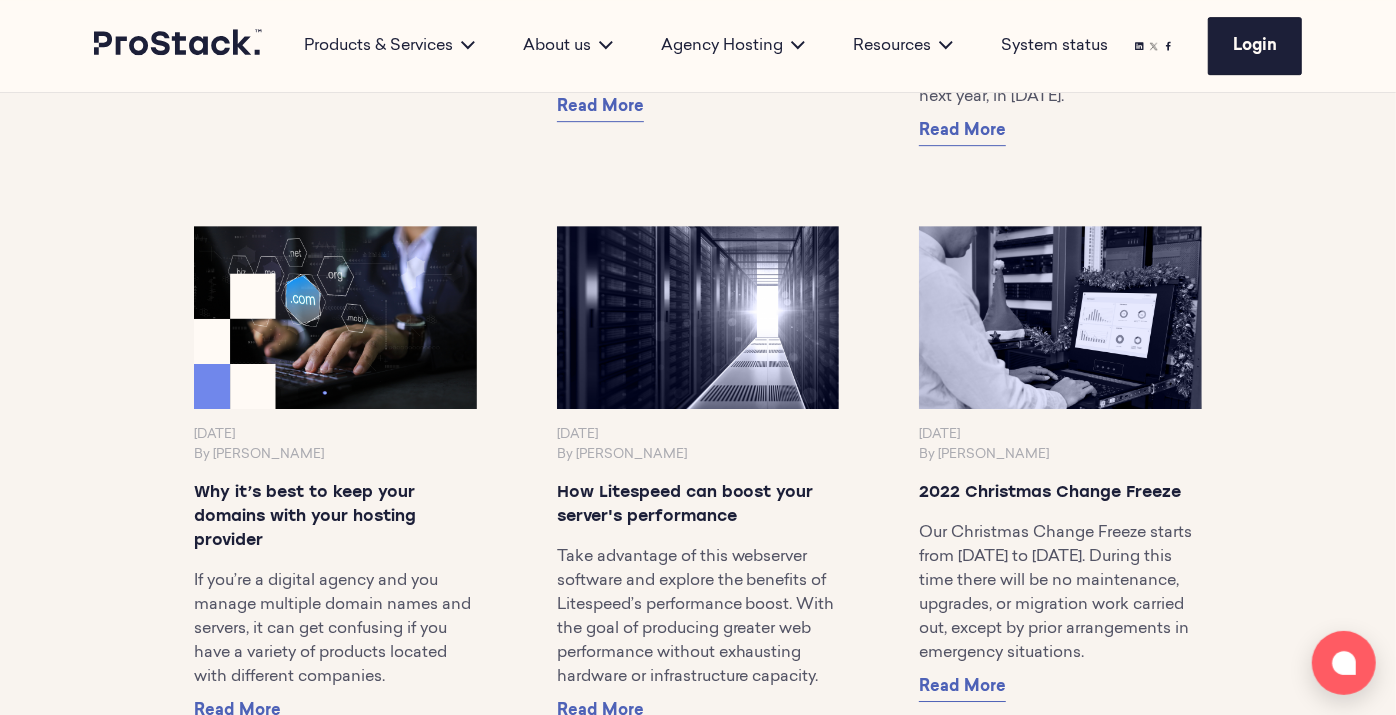 scroll, scrollTop: 8599, scrollLeft: 0, axis: vertical 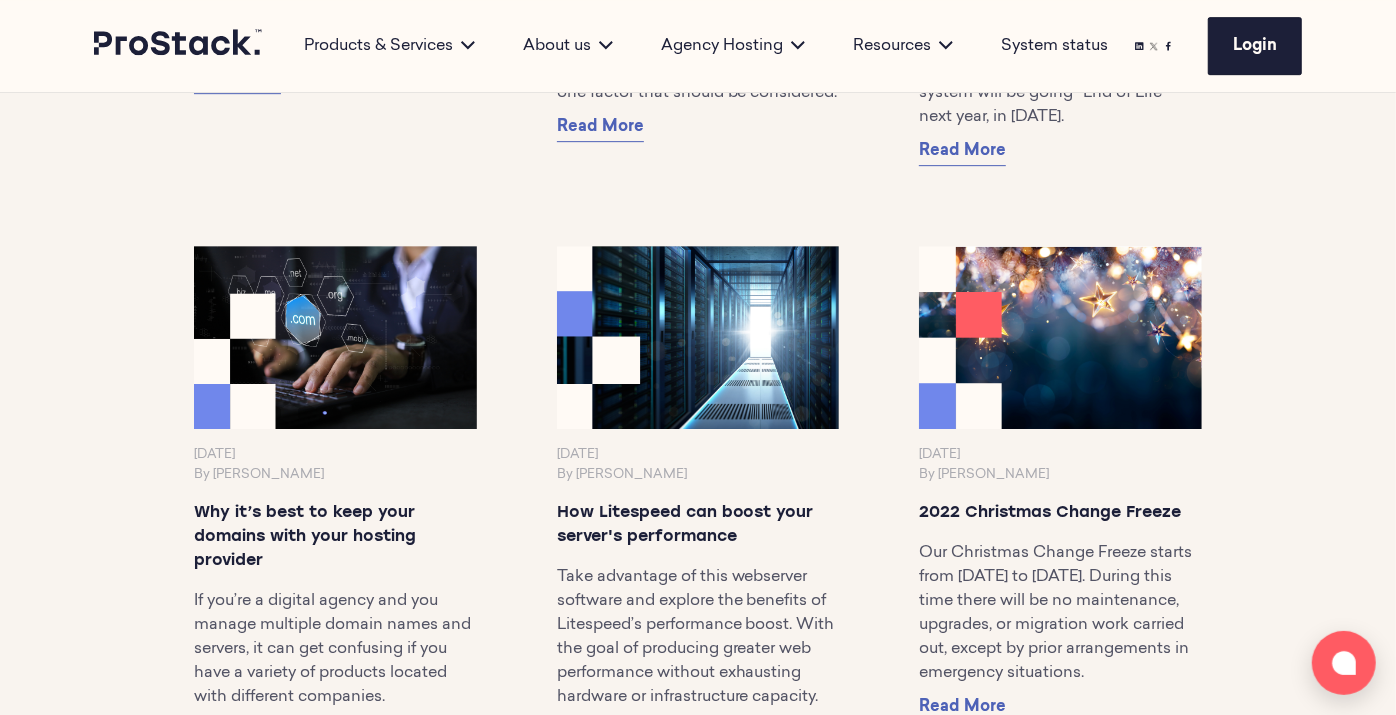 click on "[DATE]" at bounding box center (1060, 455) 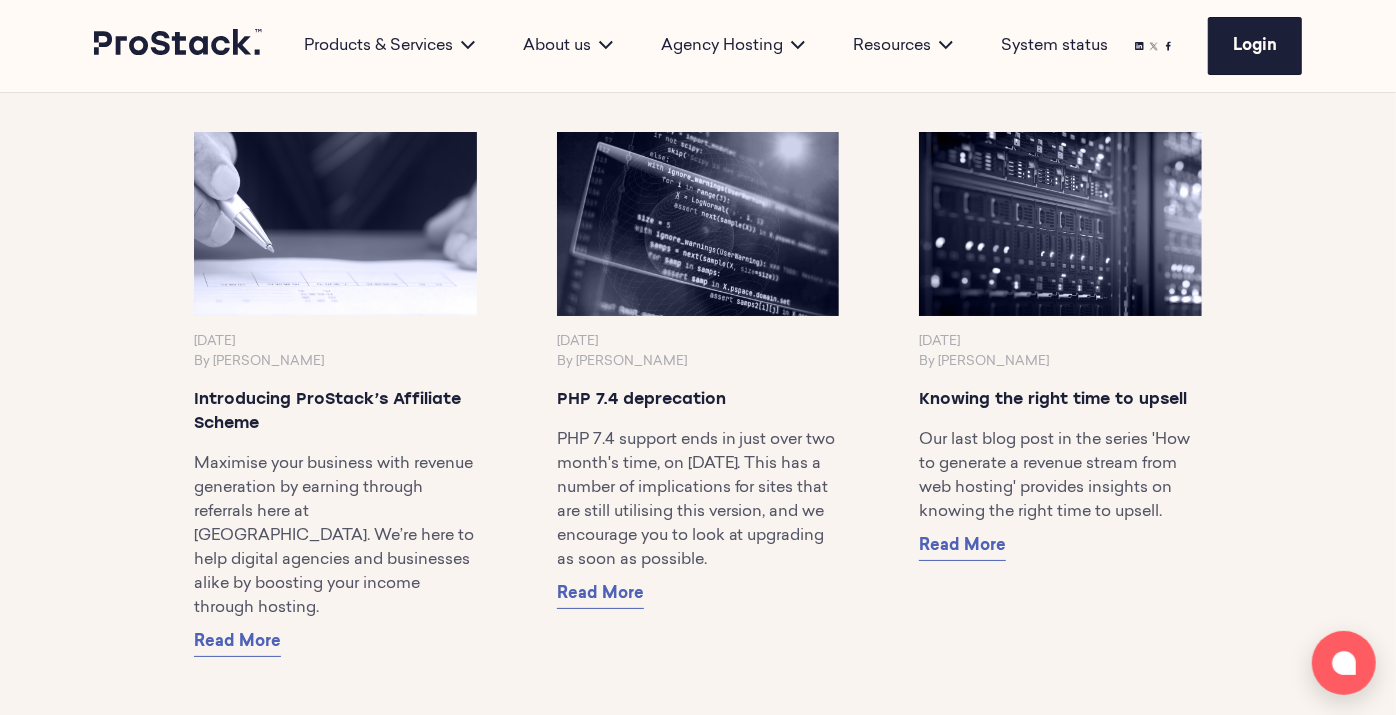 scroll, scrollTop: 9275, scrollLeft: 0, axis: vertical 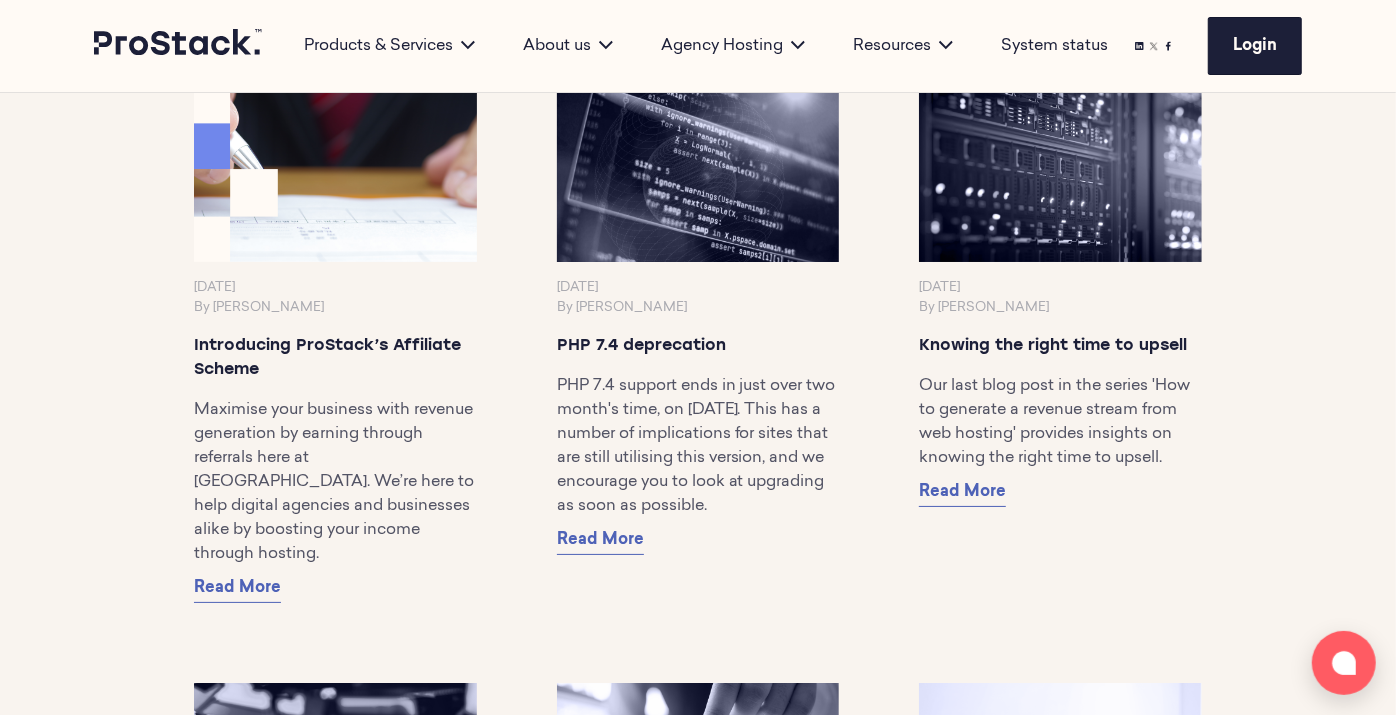click at bounding box center (698, 170) 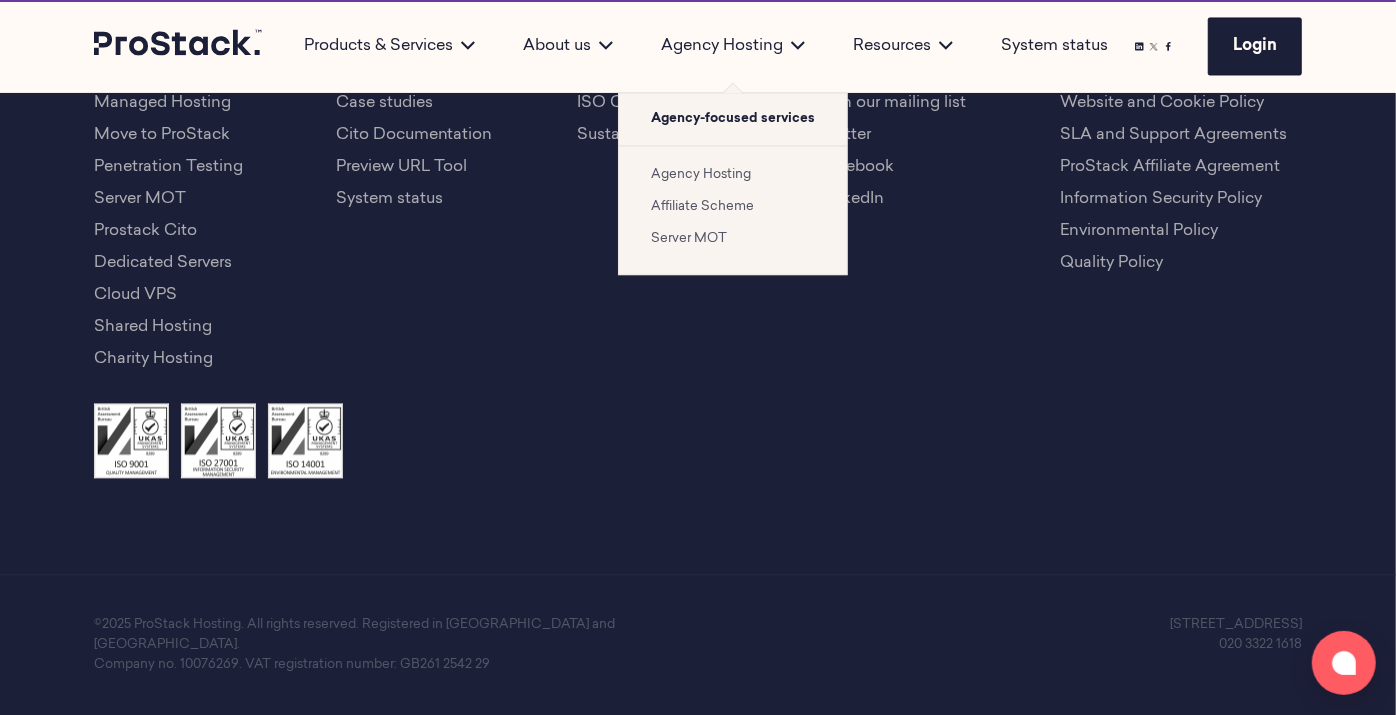 scroll, scrollTop: 0, scrollLeft: 0, axis: both 